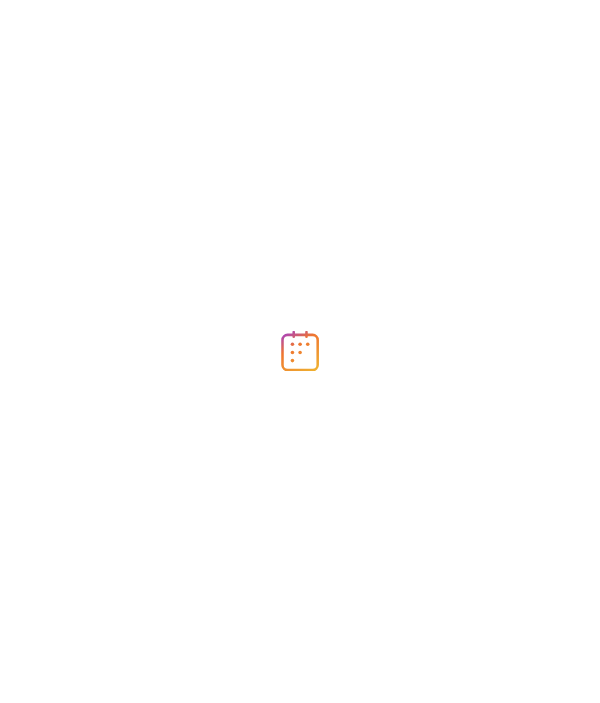 scroll, scrollTop: 0, scrollLeft: 0, axis: both 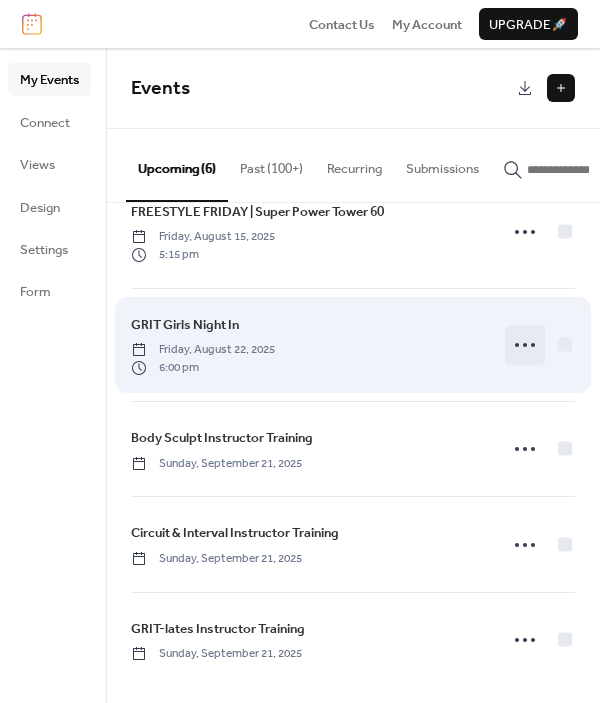 click 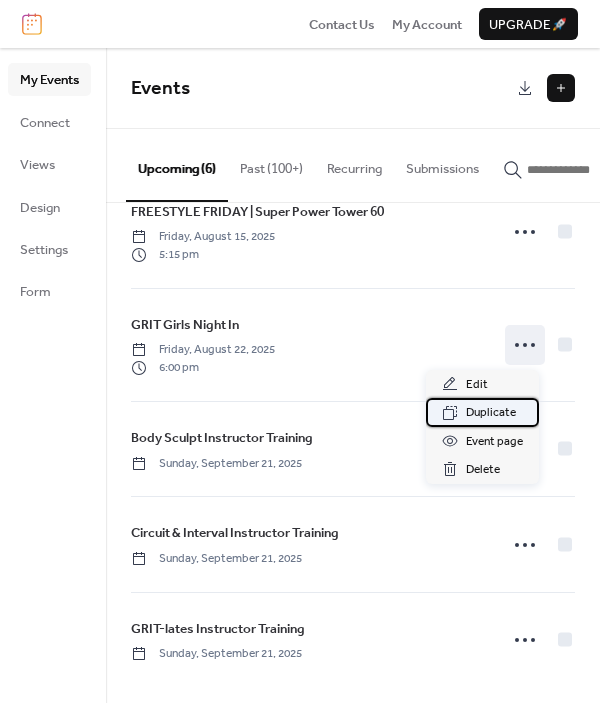 click on "Duplicate" at bounding box center [491, 413] 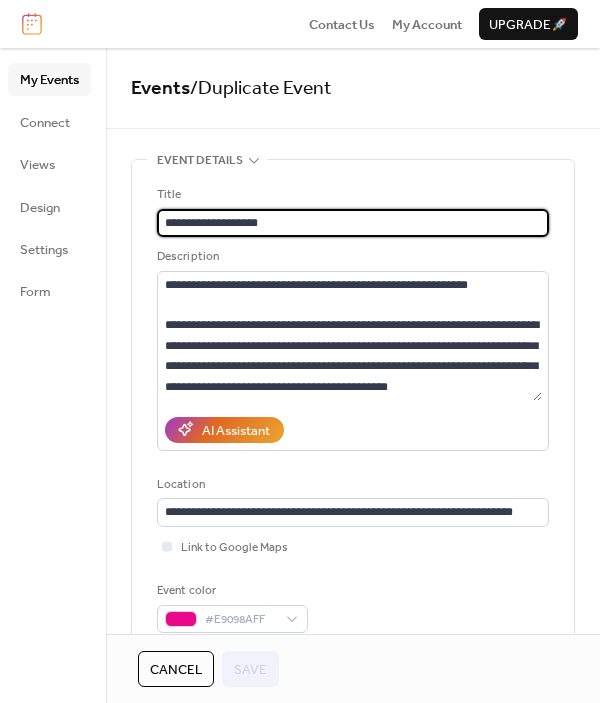 click on "**********" at bounding box center (353, 223) 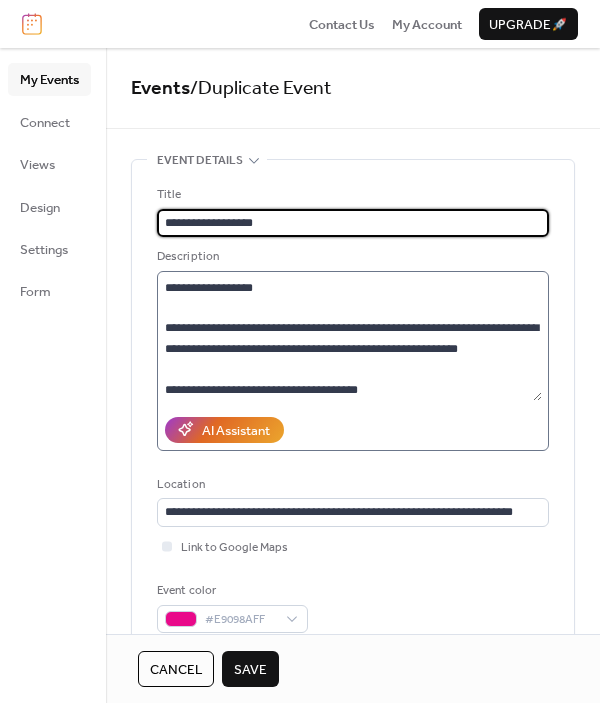 scroll, scrollTop: 638, scrollLeft: 0, axis: vertical 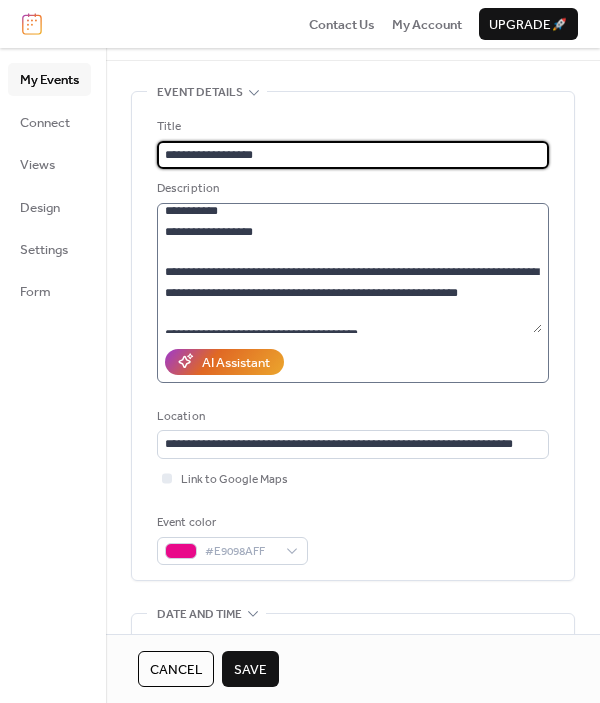 type on "**********" 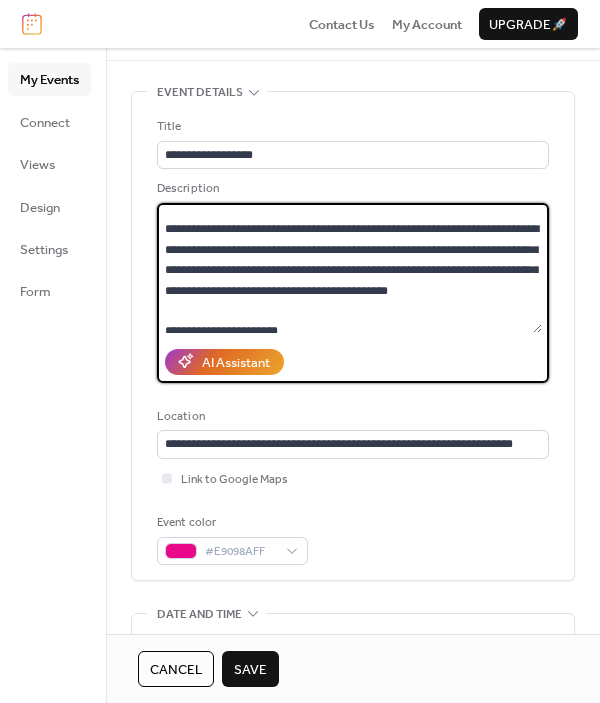 scroll, scrollTop: 0, scrollLeft: 0, axis: both 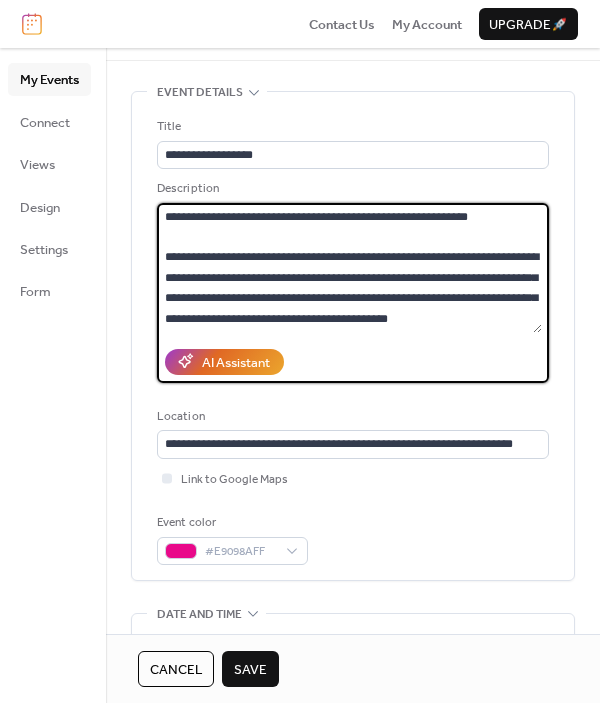 drag, startPoint x: 385, startPoint y: 317, endPoint x: 193, endPoint y: 111, distance: 281.60257 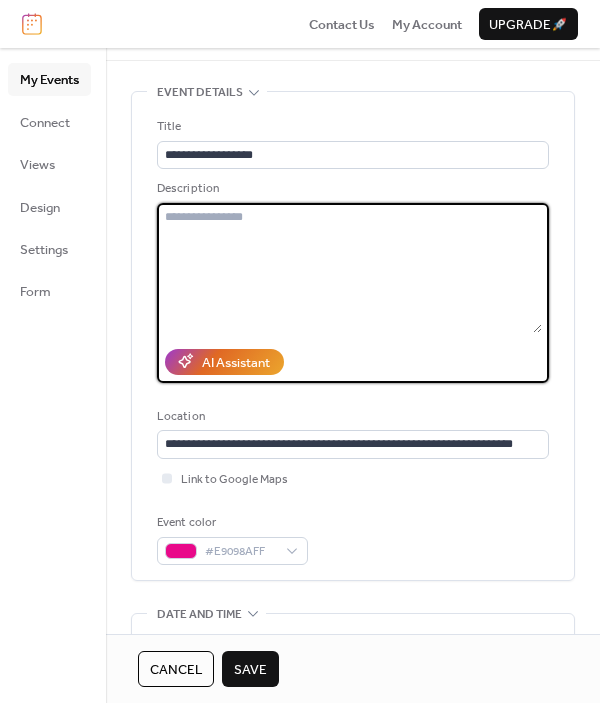 paste on "**********" 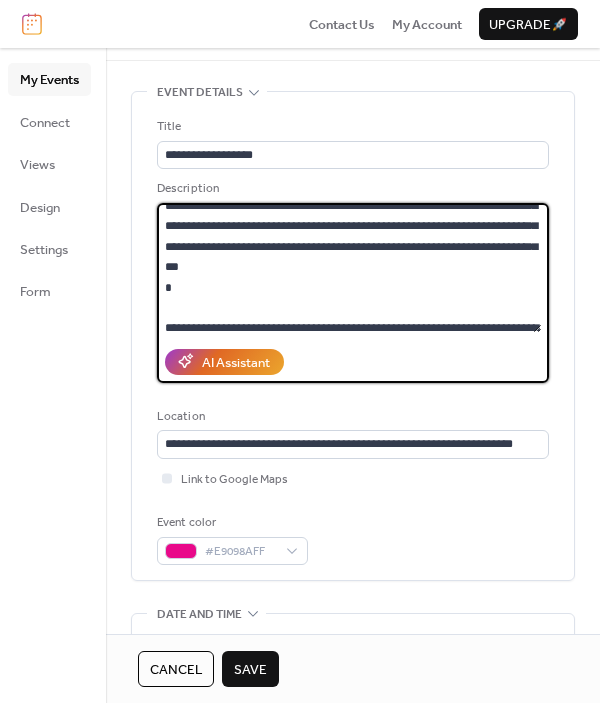 scroll, scrollTop: 42, scrollLeft: 0, axis: vertical 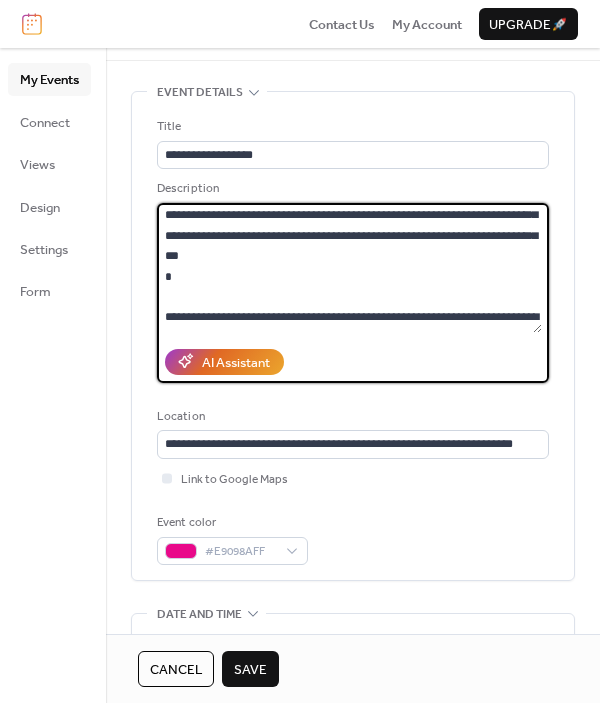 click on "**********" at bounding box center (349, 268) 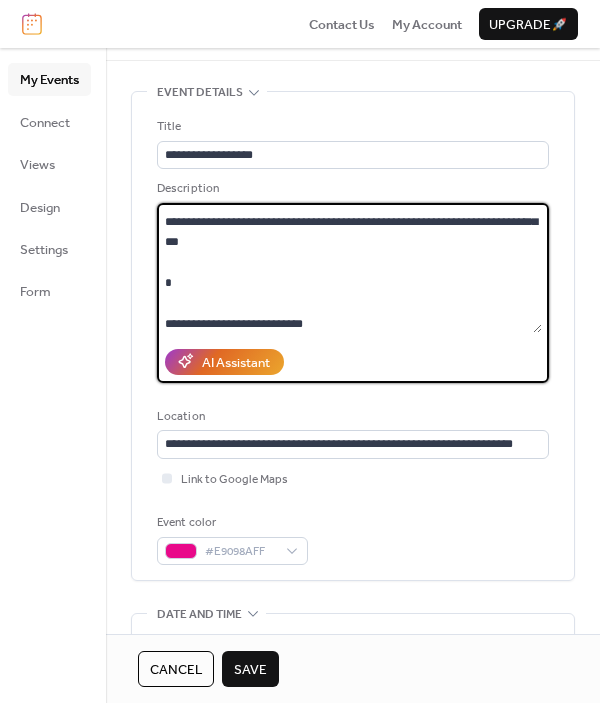 scroll, scrollTop: 160, scrollLeft: 0, axis: vertical 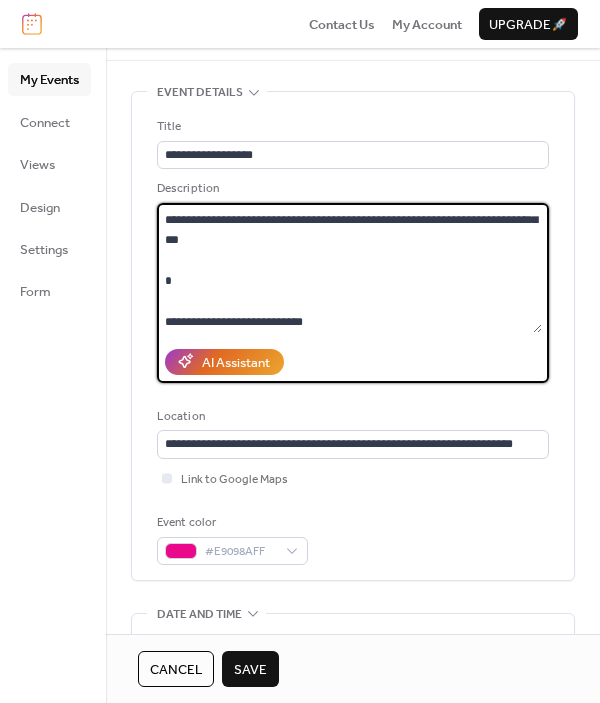 click on "**********" at bounding box center [349, 268] 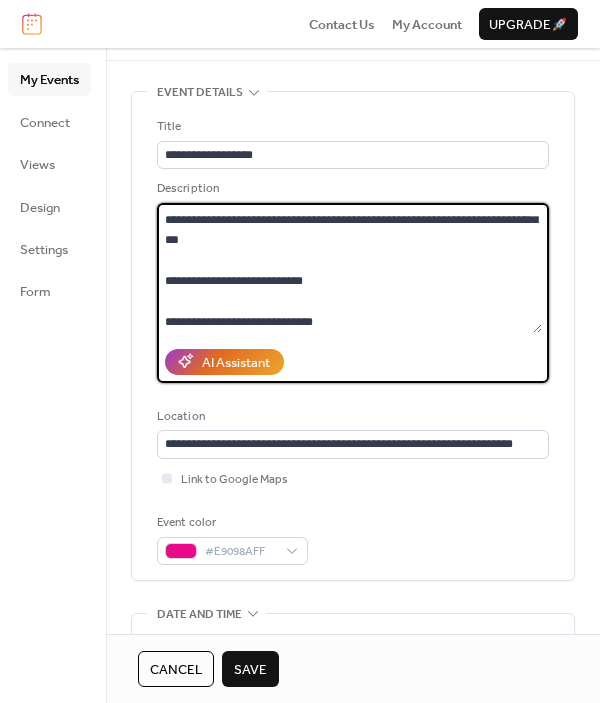 click on "**********" at bounding box center (349, 268) 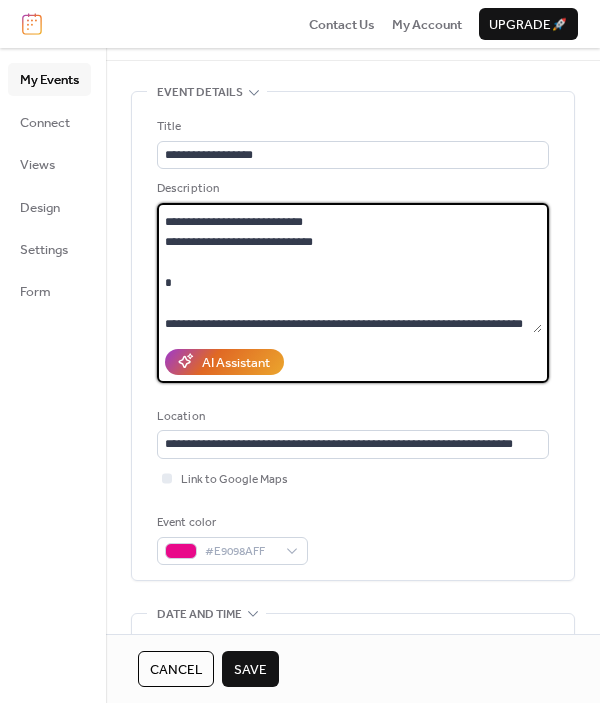 scroll, scrollTop: 218, scrollLeft: 0, axis: vertical 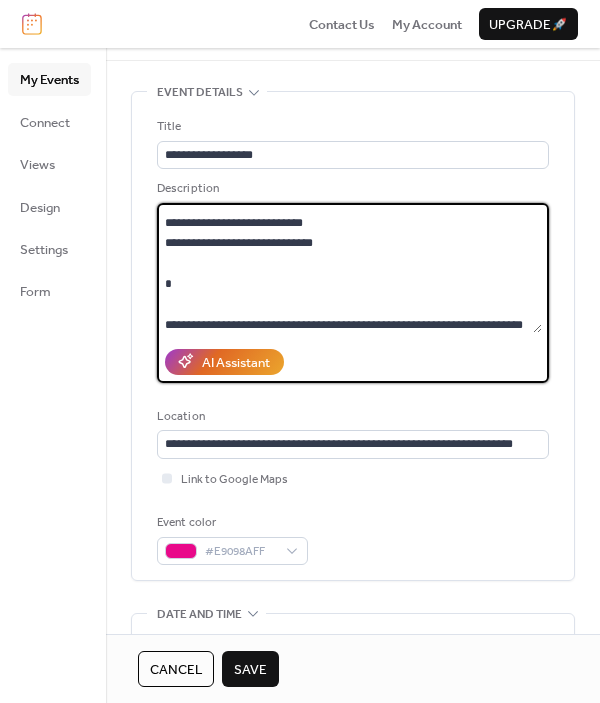 click on "**********" at bounding box center (349, 268) 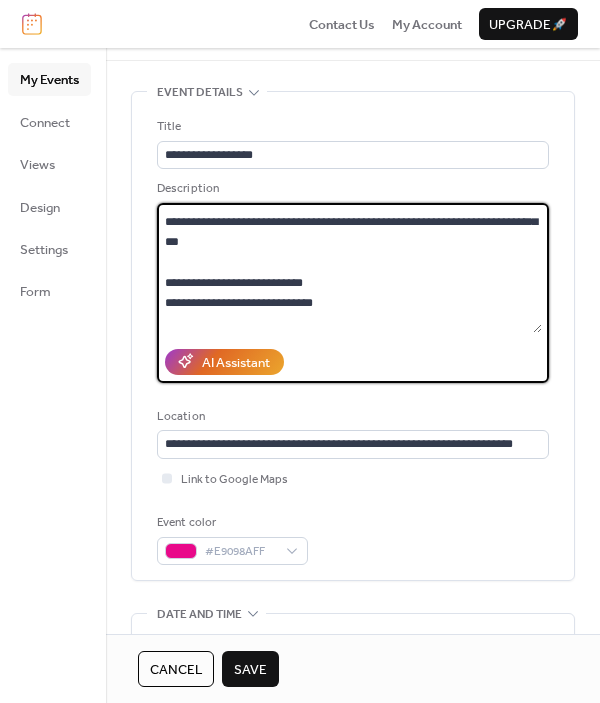scroll, scrollTop: 175, scrollLeft: 0, axis: vertical 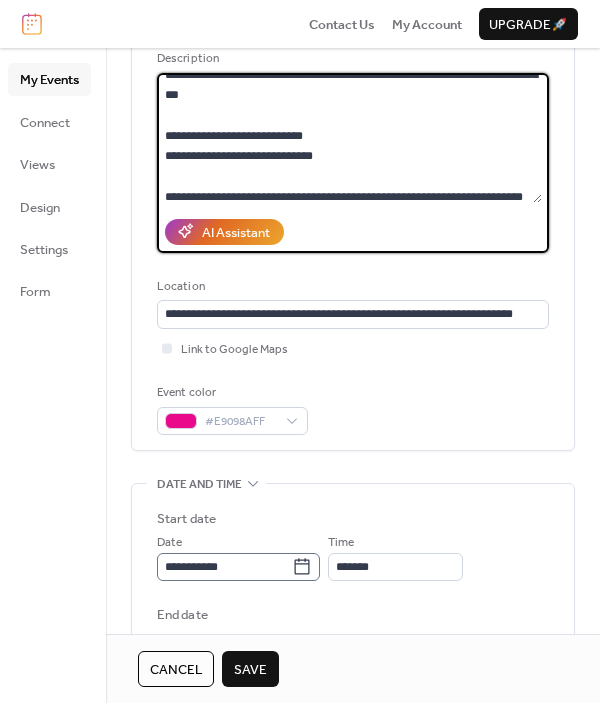 type on "**********" 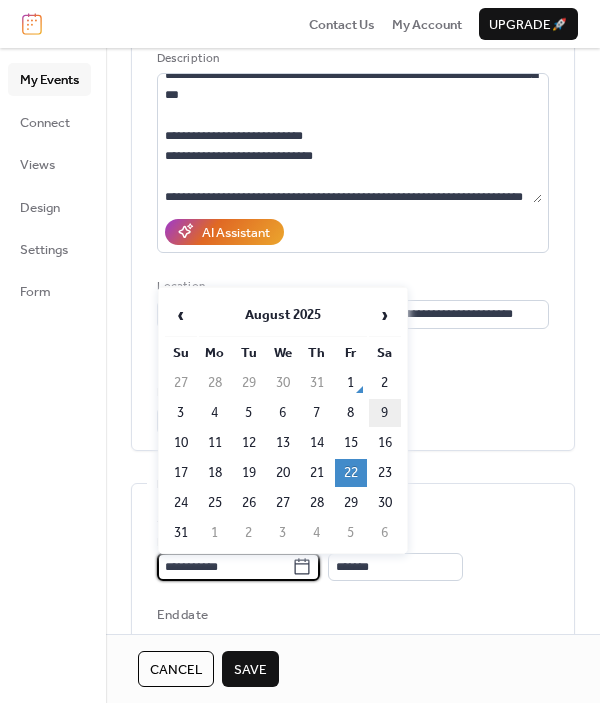 click on "9" at bounding box center [385, 413] 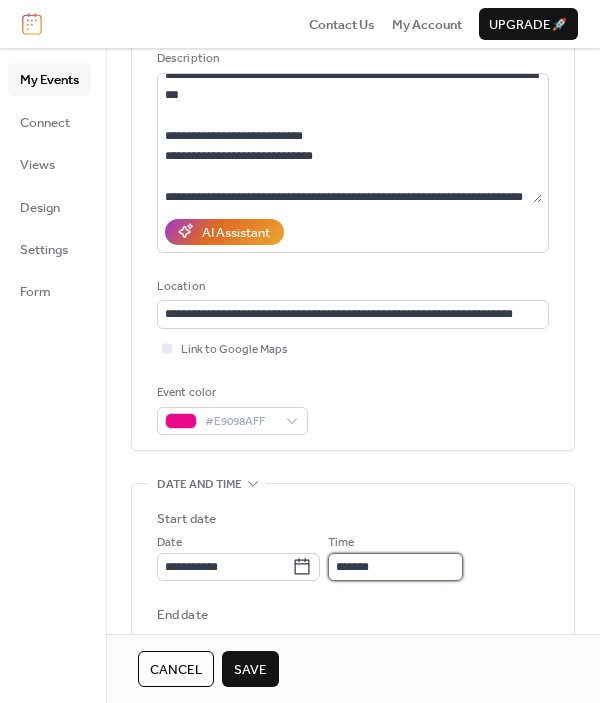 click on "*******" at bounding box center (395, 567) 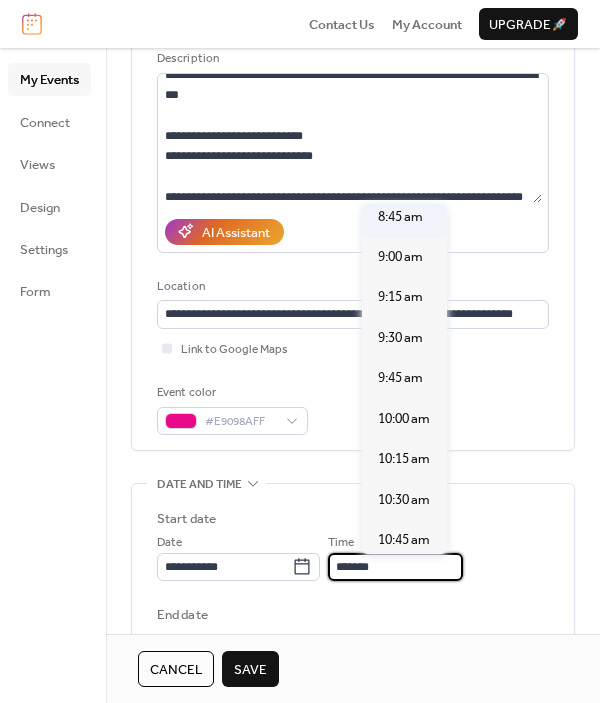 scroll, scrollTop: 1440, scrollLeft: 0, axis: vertical 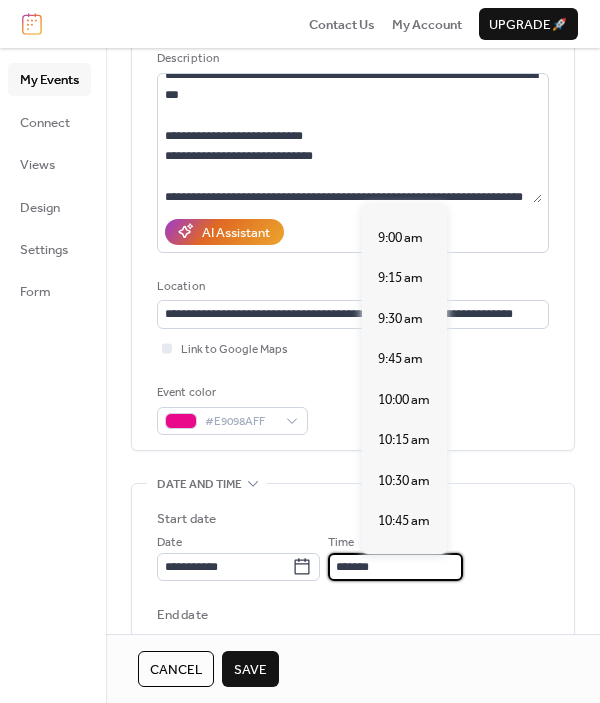 click on "11:15 am" at bounding box center [404, 602] 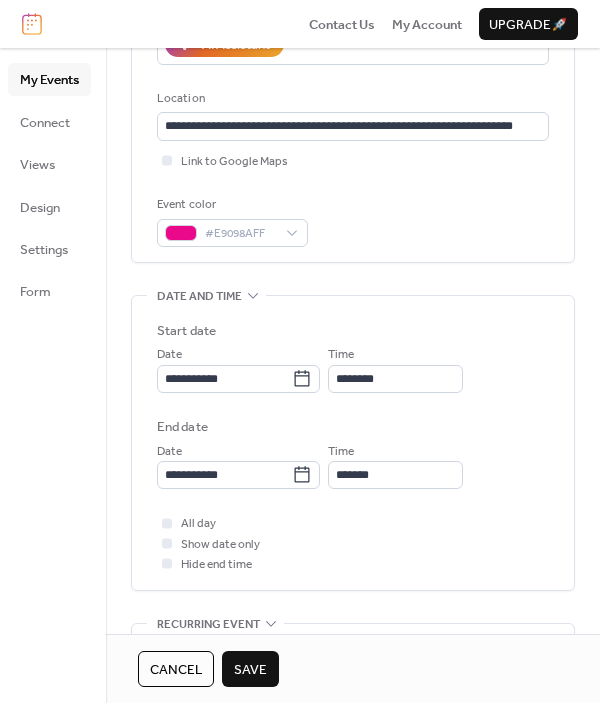 scroll, scrollTop: 392, scrollLeft: 0, axis: vertical 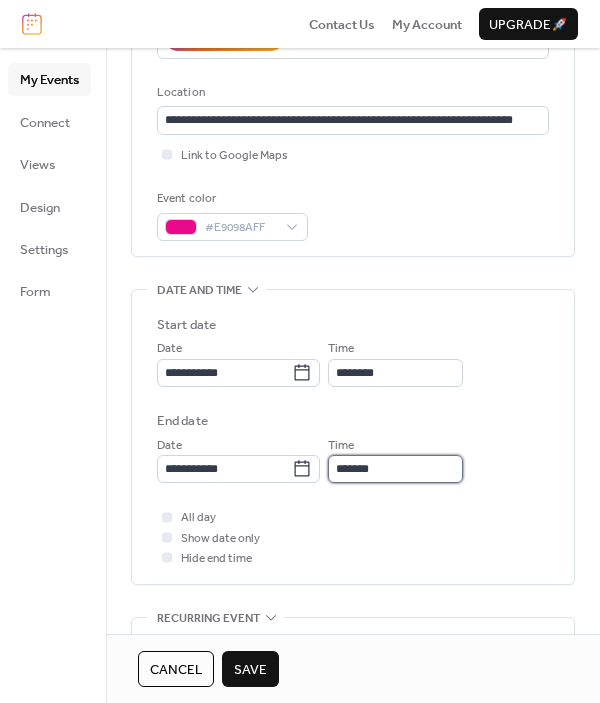 click on "*******" at bounding box center (395, 469) 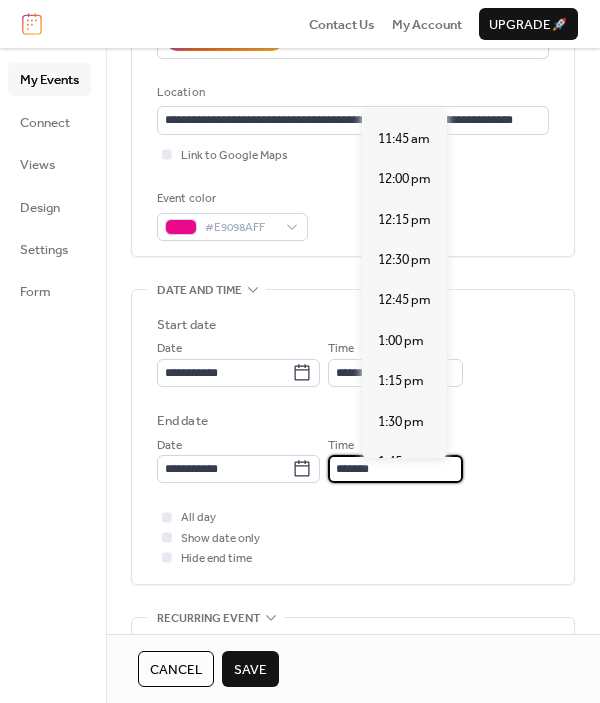 scroll, scrollTop: 13, scrollLeft: 0, axis: vertical 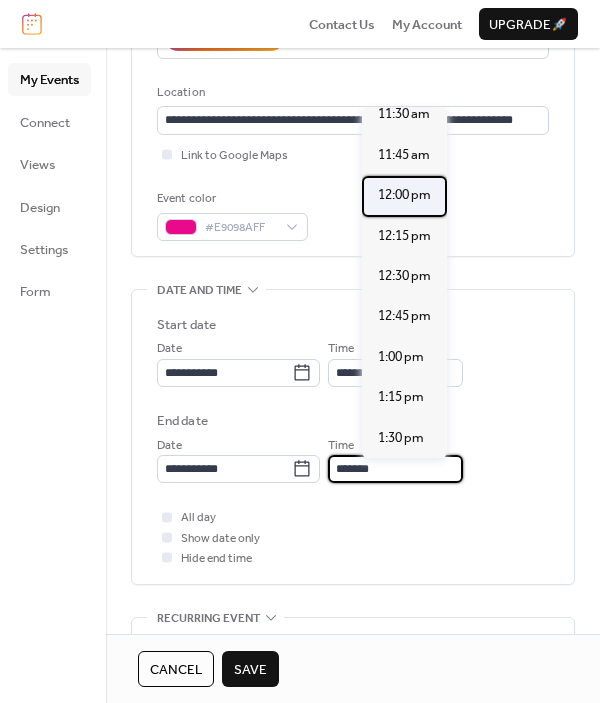 click on "12:00 pm" at bounding box center (404, 195) 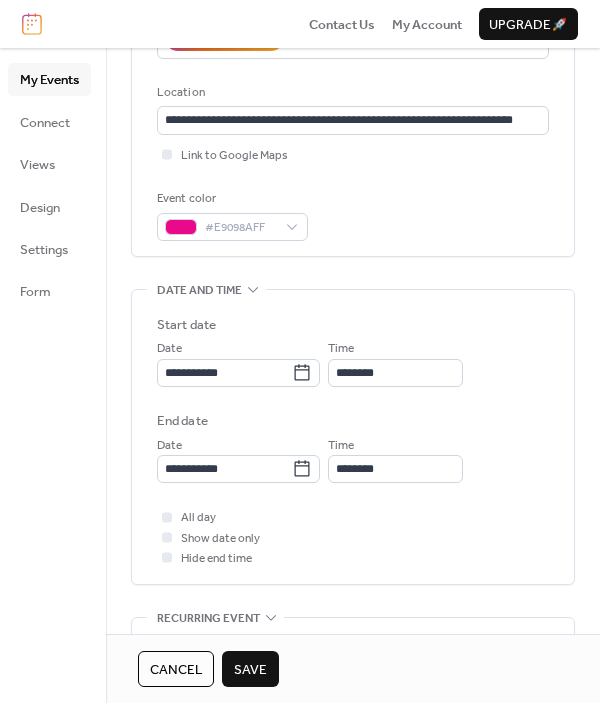 click on "All day Show date only Hide end time" at bounding box center (353, 537) 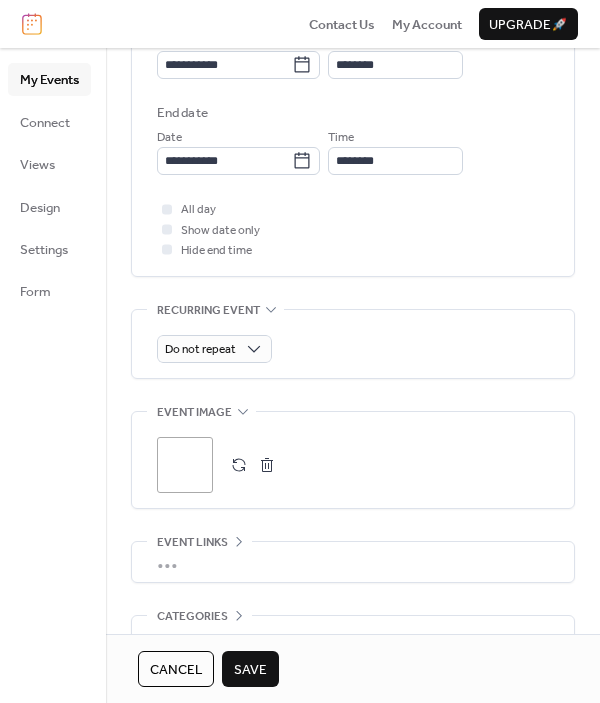 scroll, scrollTop: 703, scrollLeft: 0, axis: vertical 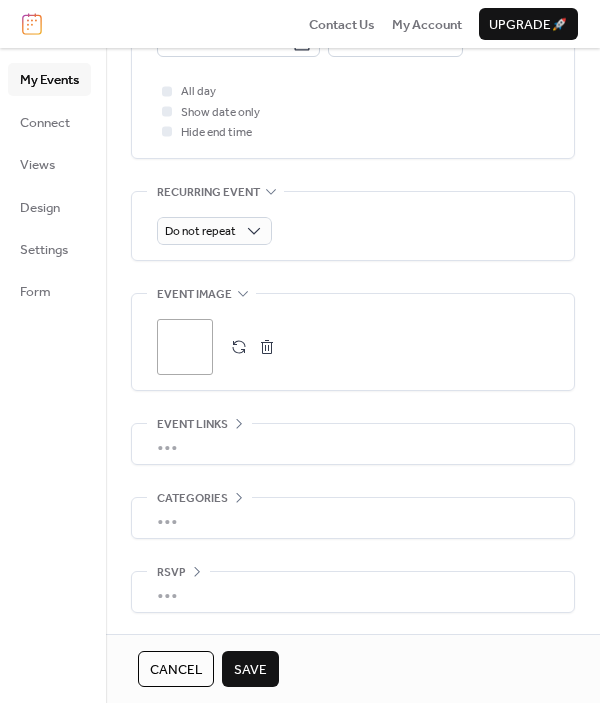 click on "•••" at bounding box center (353, 444) 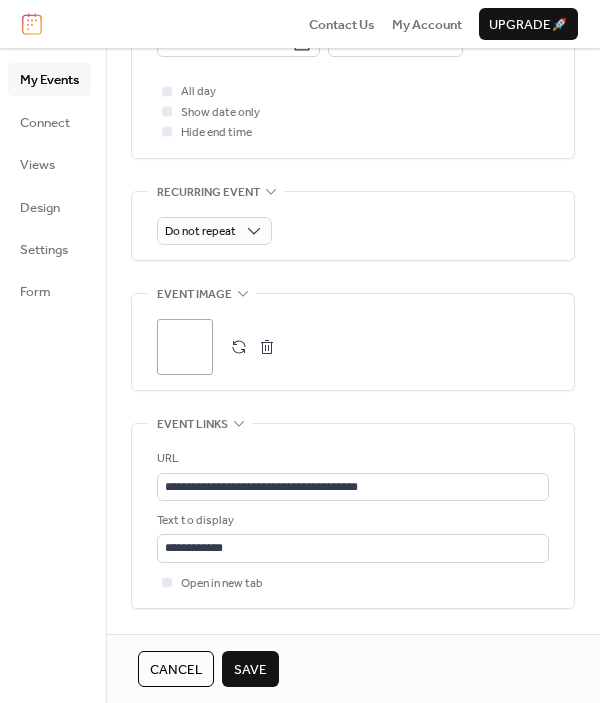 scroll, scrollTop: 818, scrollLeft: 0, axis: vertical 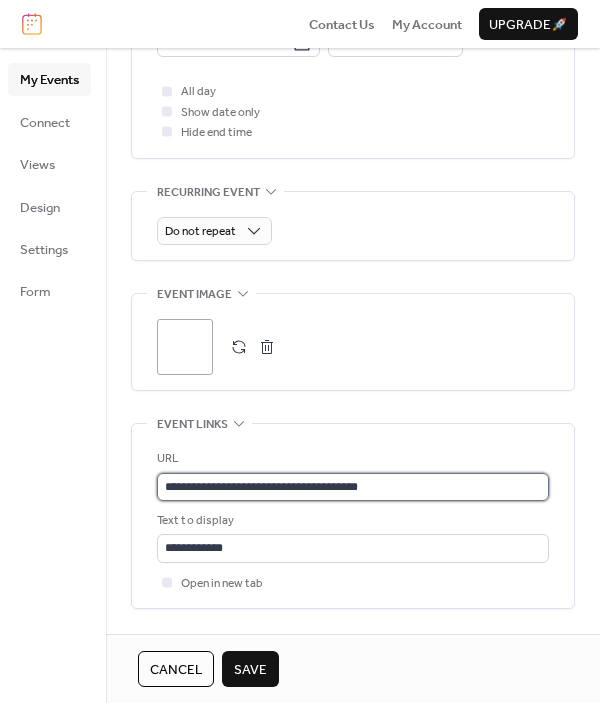 click on "**********" at bounding box center [353, 487] 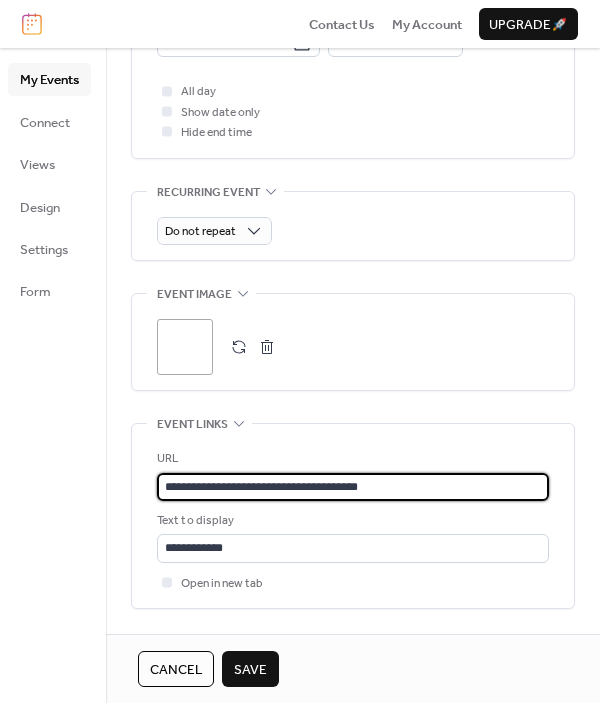 click on "**********" at bounding box center [353, 487] 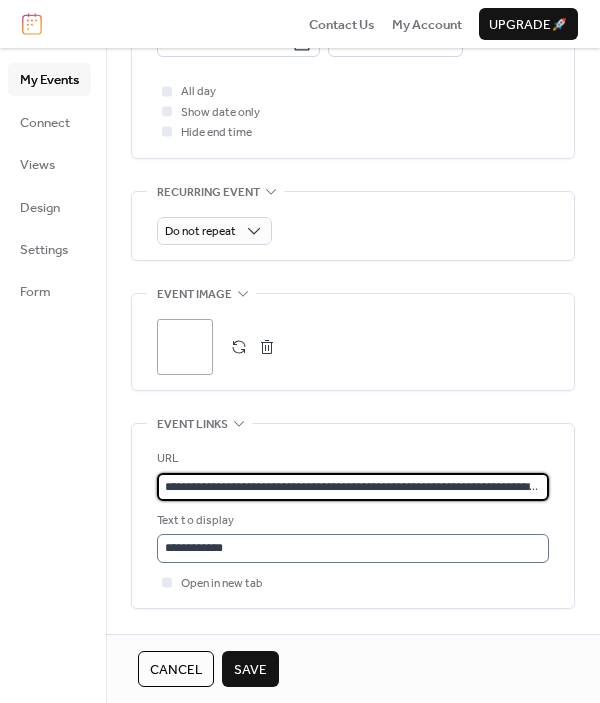 type on "**********" 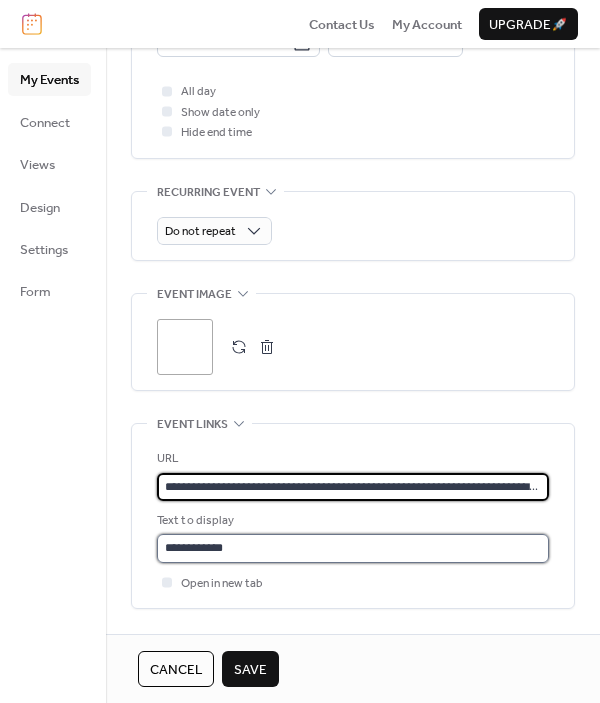 click on "**********" at bounding box center [353, 548] 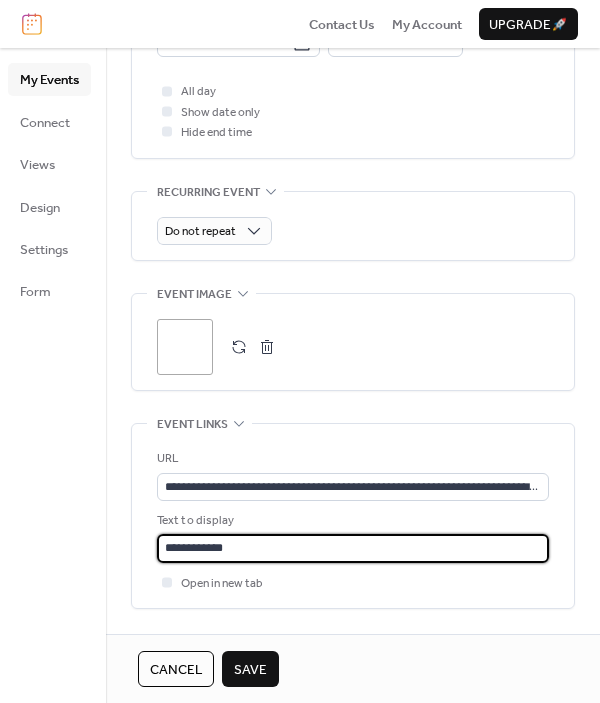 click on "**********" at bounding box center (353, 548) 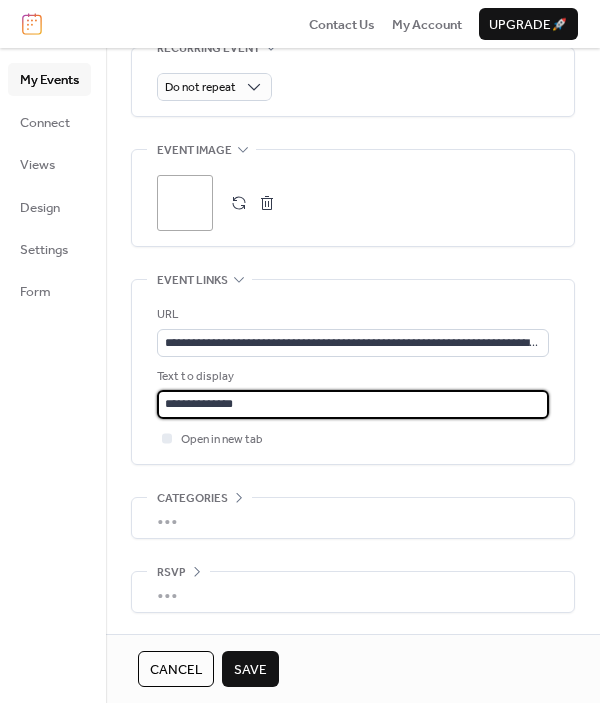 scroll, scrollTop: 969, scrollLeft: 0, axis: vertical 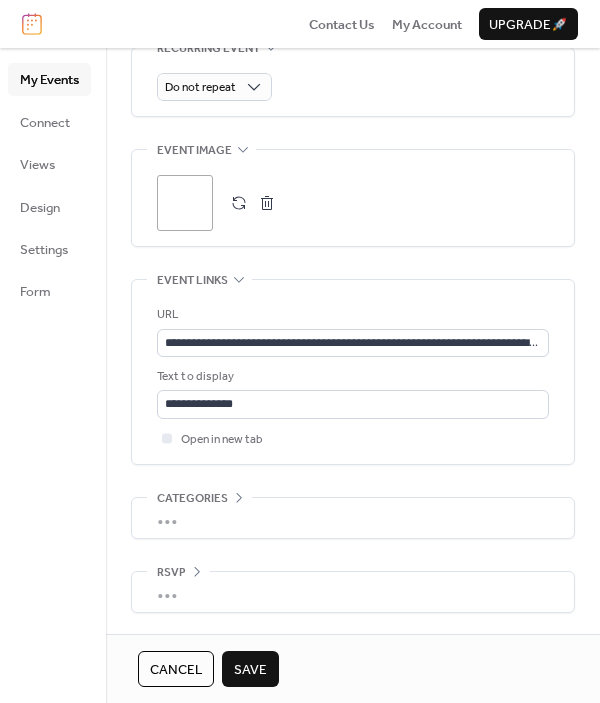 click on "Save" at bounding box center (250, 670) 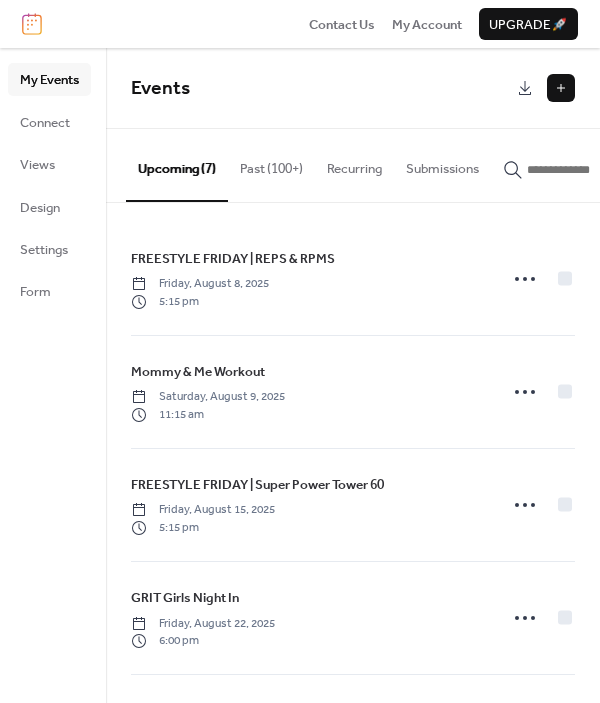 scroll, scrollTop: 0, scrollLeft: 0, axis: both 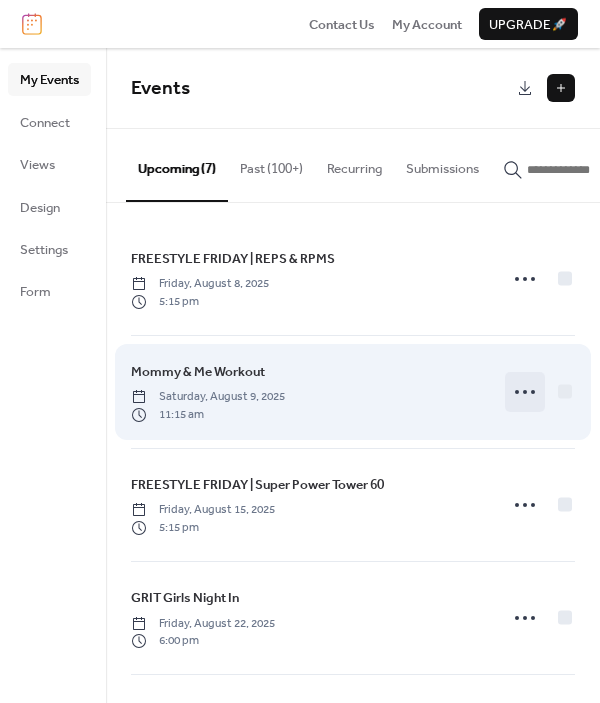 click 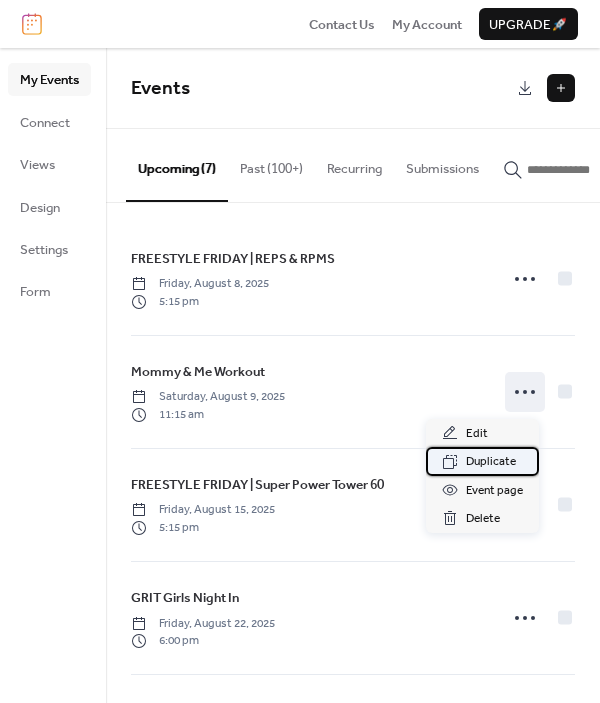 click on "Duplicate" at bounding box center [491, 462] 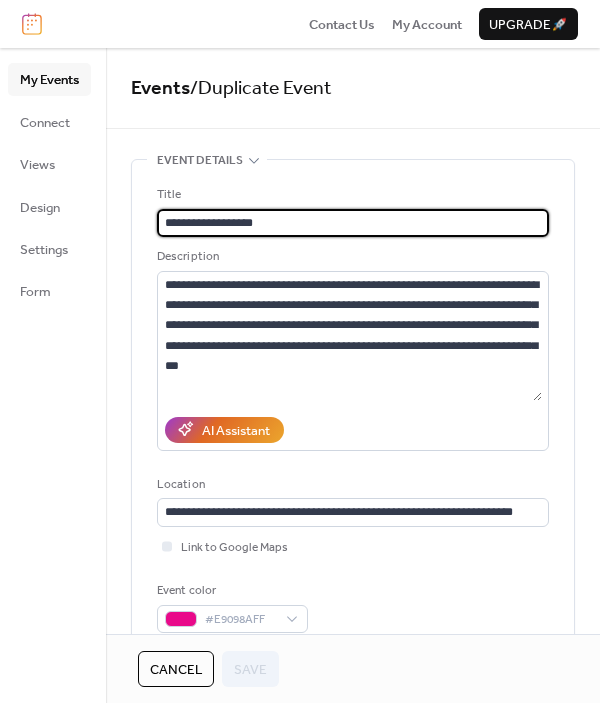 click on "**********" at bounding box center (353, 223) 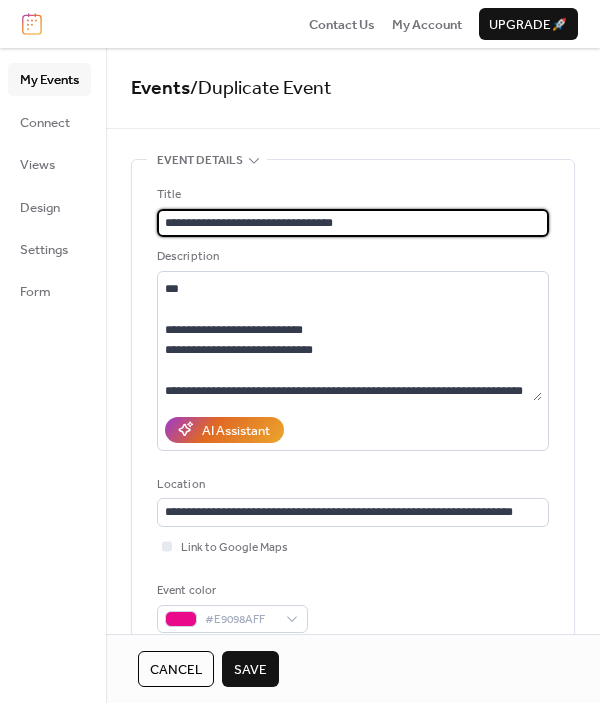 scroll, scrollTop: 178, scrollLeft: 0, axis: vertical 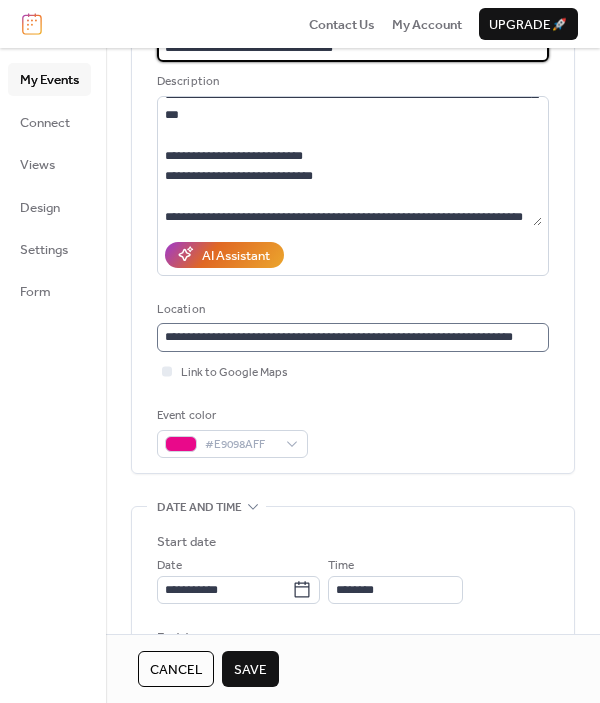 type on "**********" 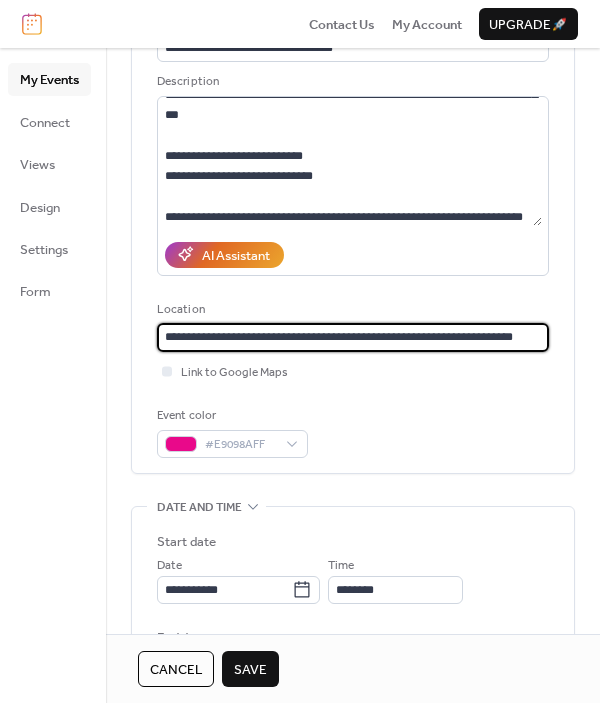 click on "**********" at bounding box center [353, 337] 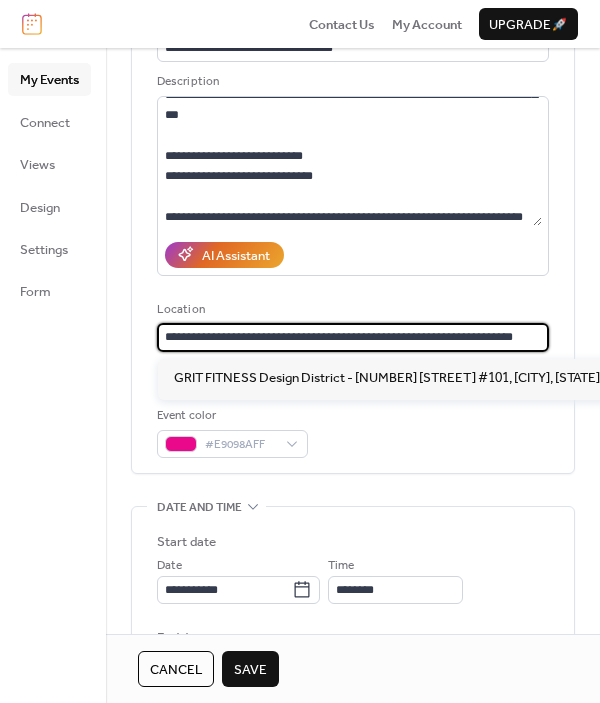 click on "**********" at bounding box center [353, 337] 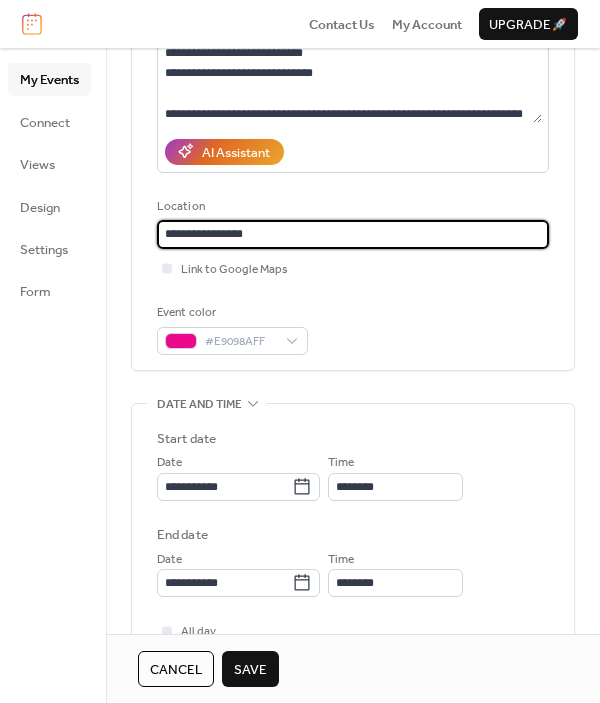 scroll, scrollTop: 293, scrollLeft: 0, axis: vertical 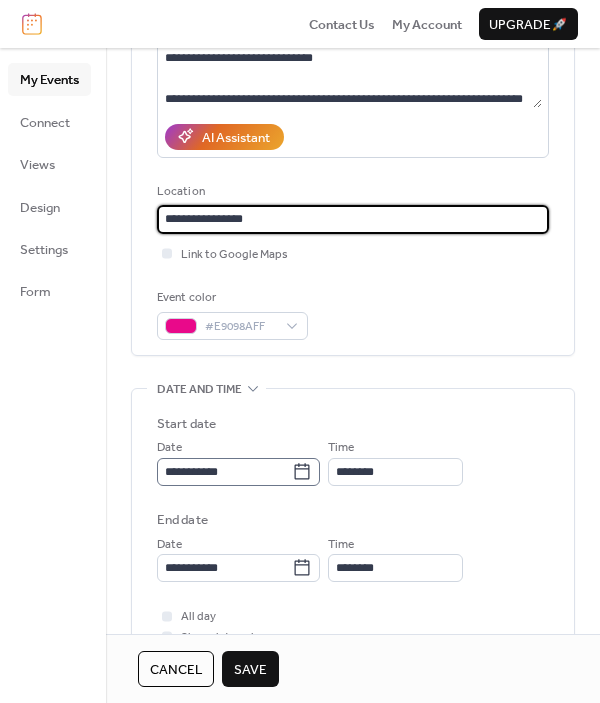 type on "**********" 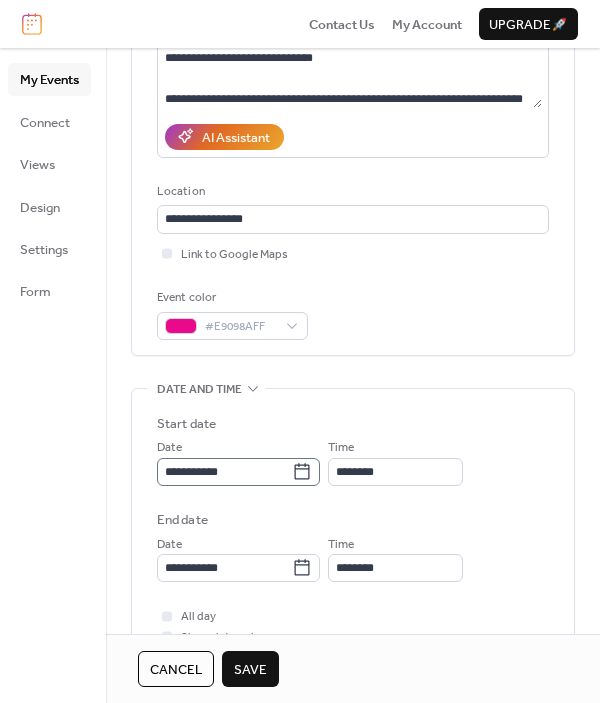 click 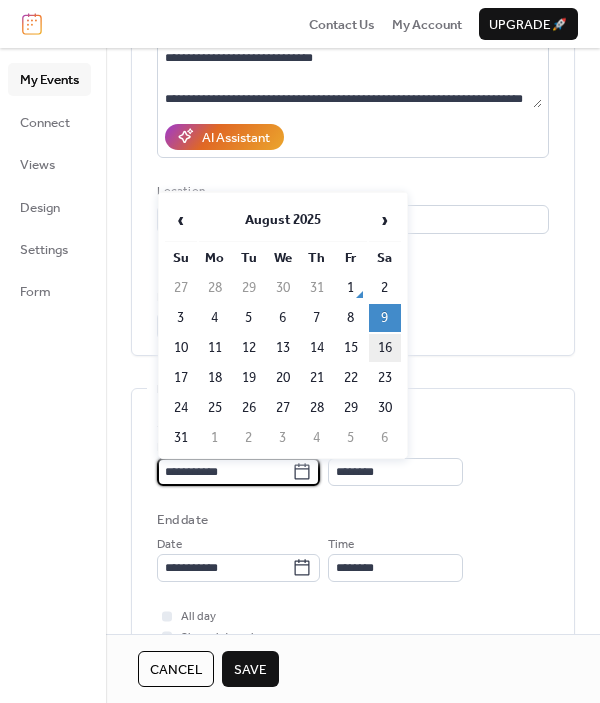 click on "16" at bounding box center [385, 348] 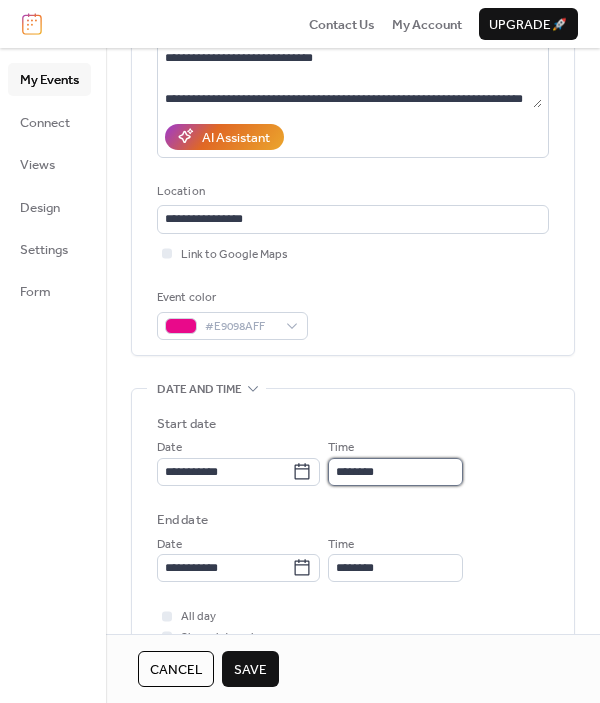 click on "********" at bounding box center [395, 472] 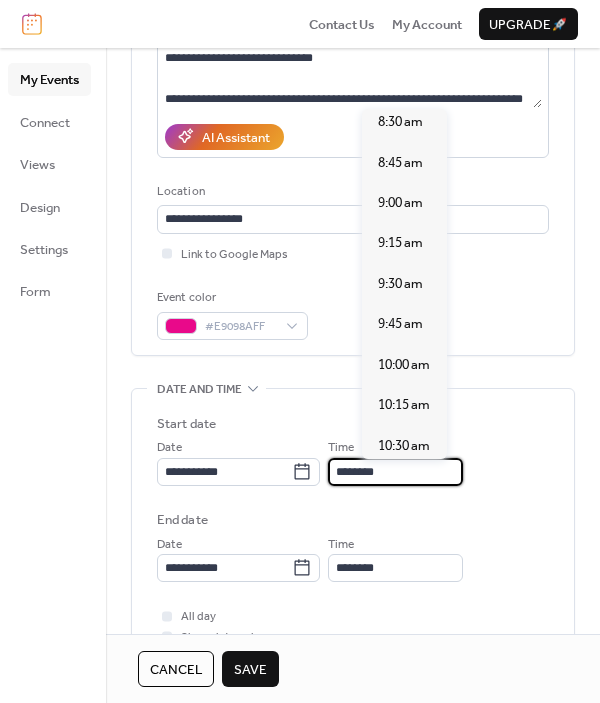 scroll, scrollTop: 1378, scrollLeft: 0, axis: vertical 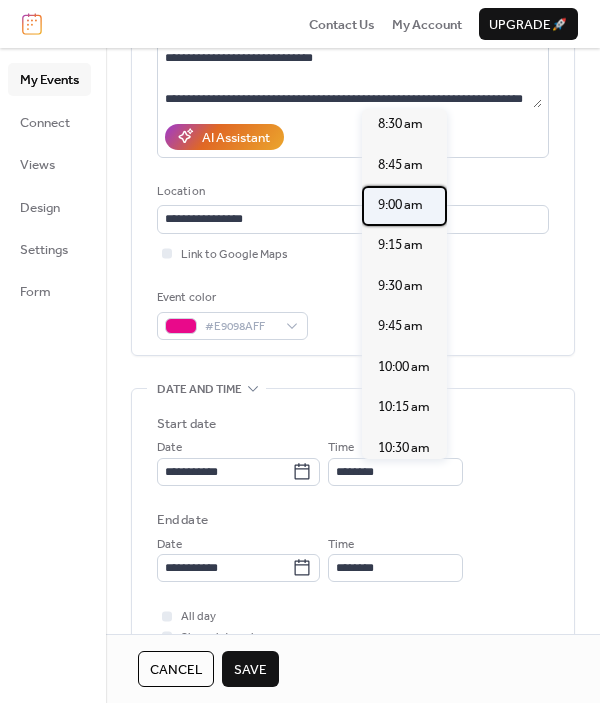 click on "9:00 am" at bounding box center [400, 205] 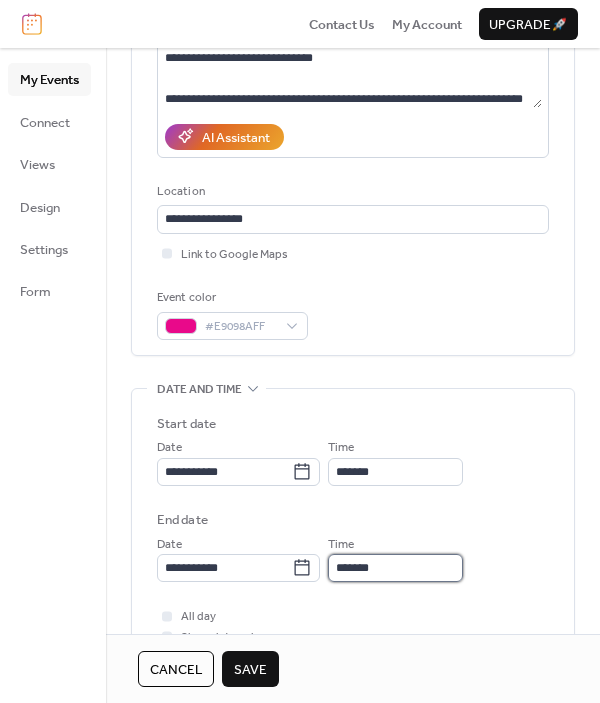 click on "*******" at bounding box center [395, 568] 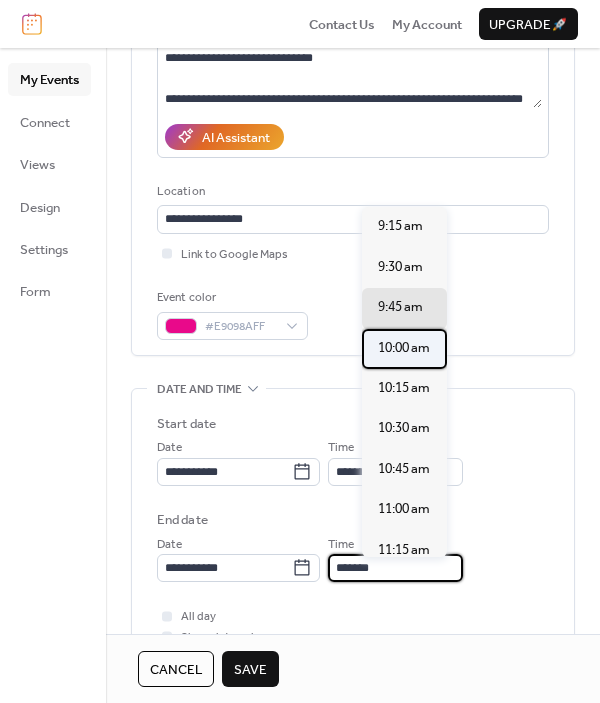 click on "10:00 am" at bounding box center (404, 348) 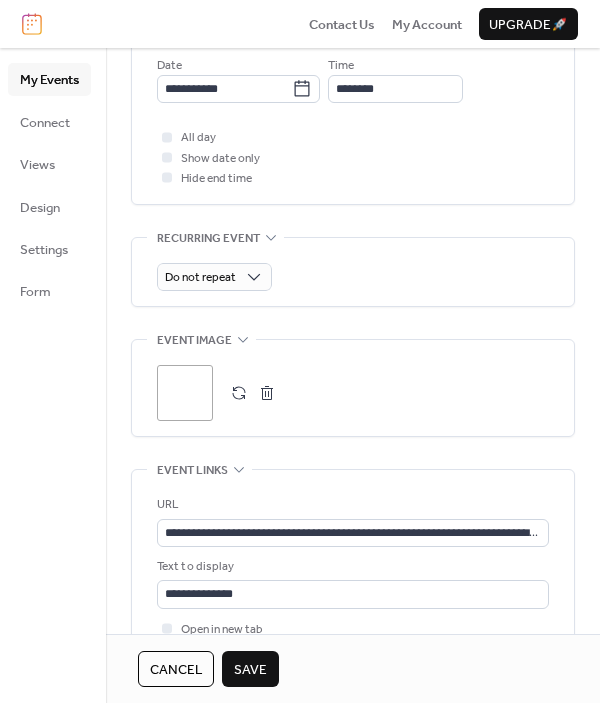 scroll, scrollTop: 798, scrollLeft: 0, axis: vertical 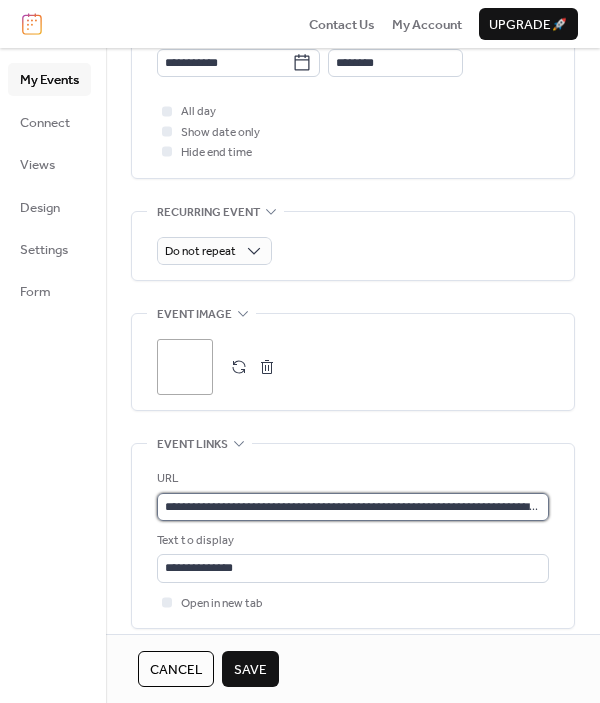 click on "**********" at bounding box center [353, 507] 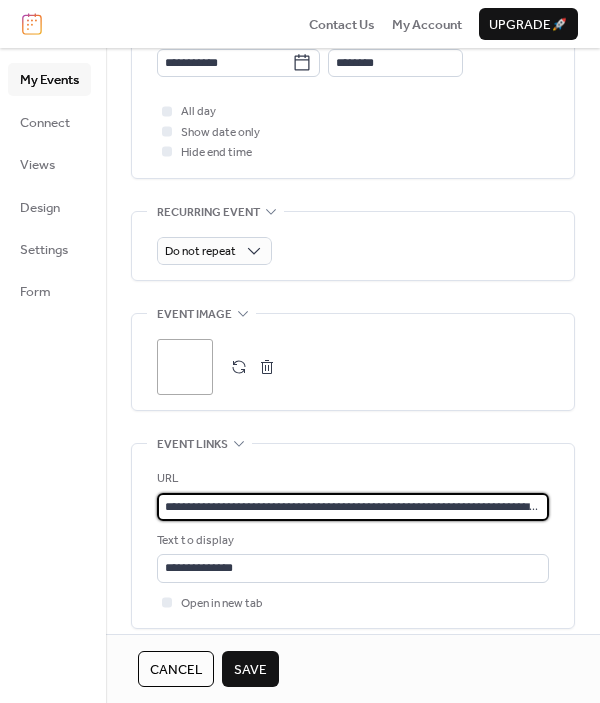 click on "**********" at bounding box center (353, 507) 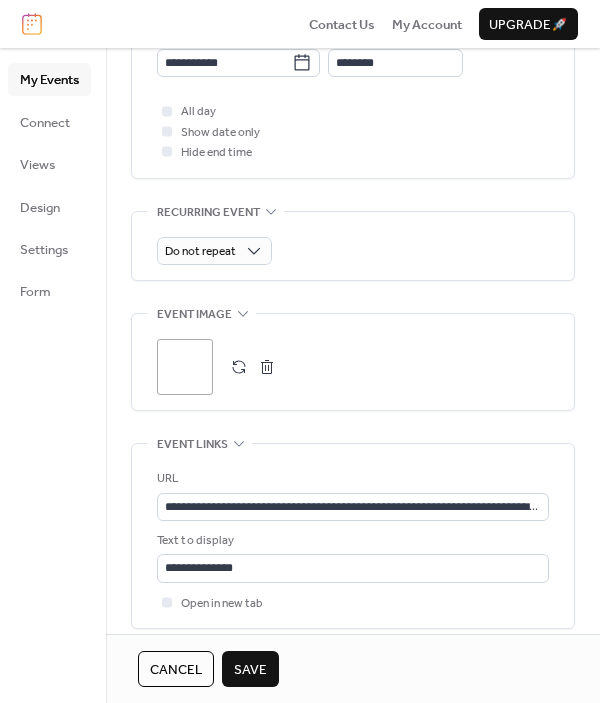 click on "**********" at bounding box center [353, 69] 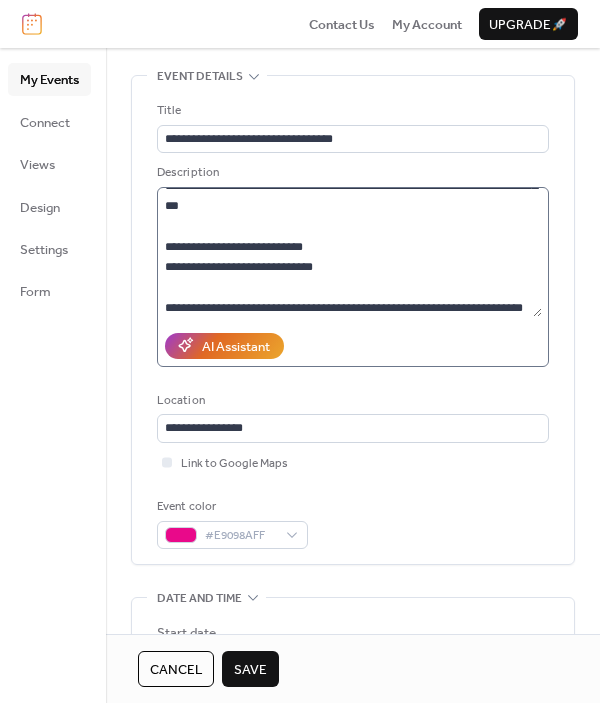 scroll, scrollTop: 98, scrollLeft: 0, axis: vertical 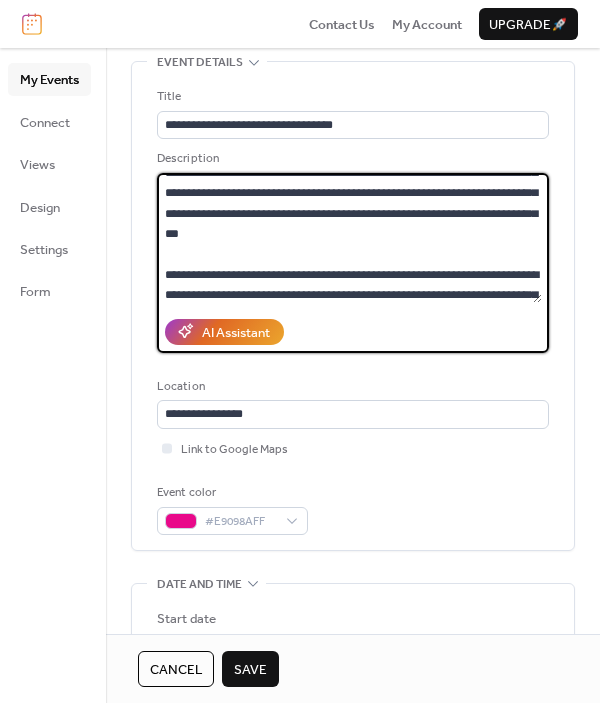 drag, startPoint x: 525, startPoint y: 291, endPoint x: 119, endPoint y: 136, distance: 434.58142 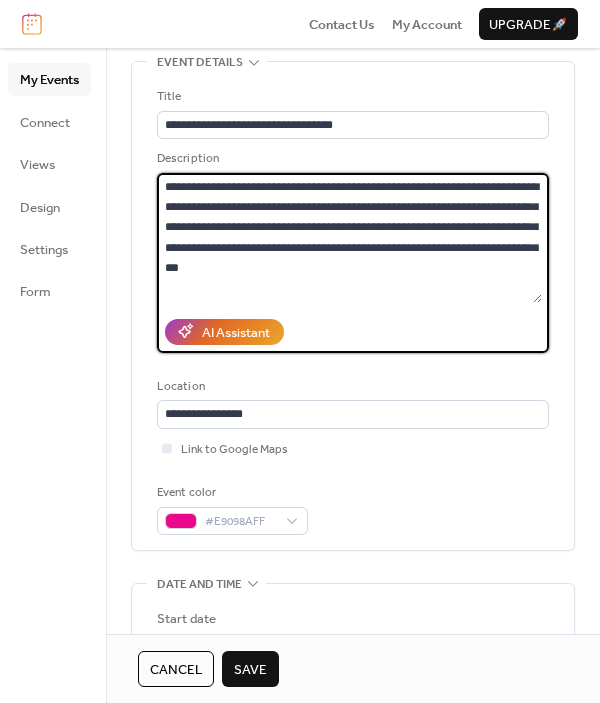 click on "**********" at bounding box center [349, 238] 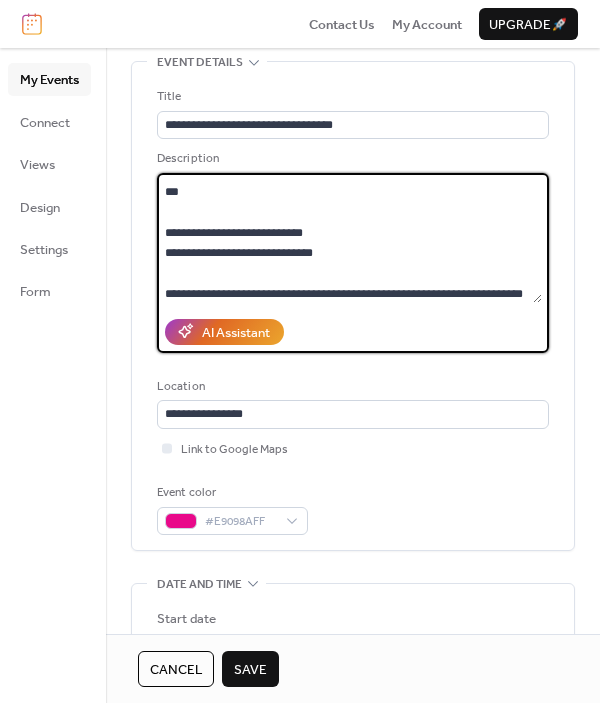 scroll, scrollTop: 0, scrollLeft: 0, axis: both 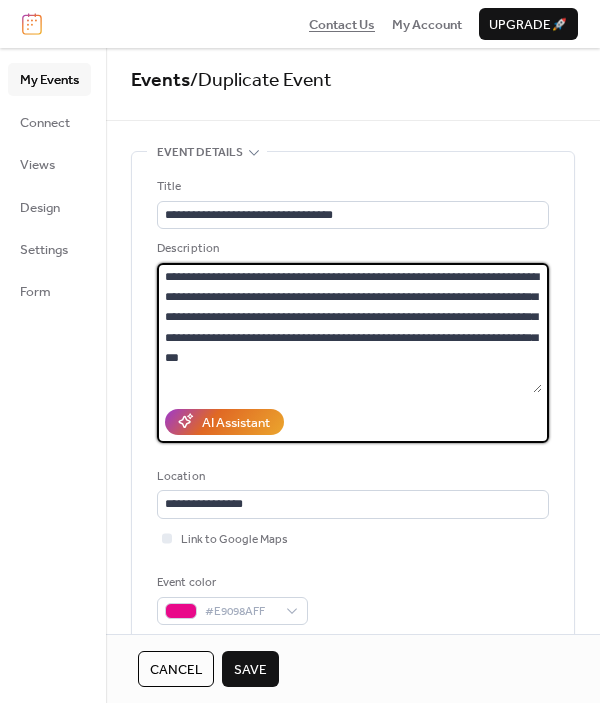 drag, startPoint x: 529, startPoint y: 287, endPoint x: 329, endPoint y: 37, distance: 320.15622 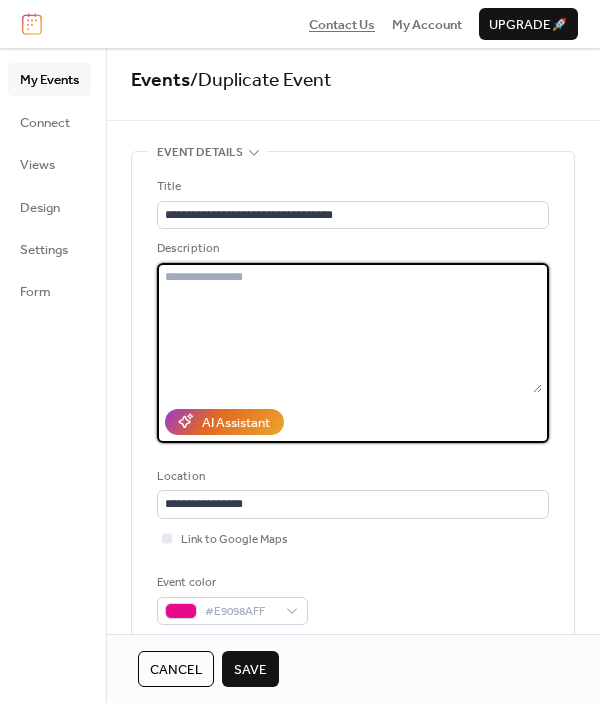 paste on "**********" 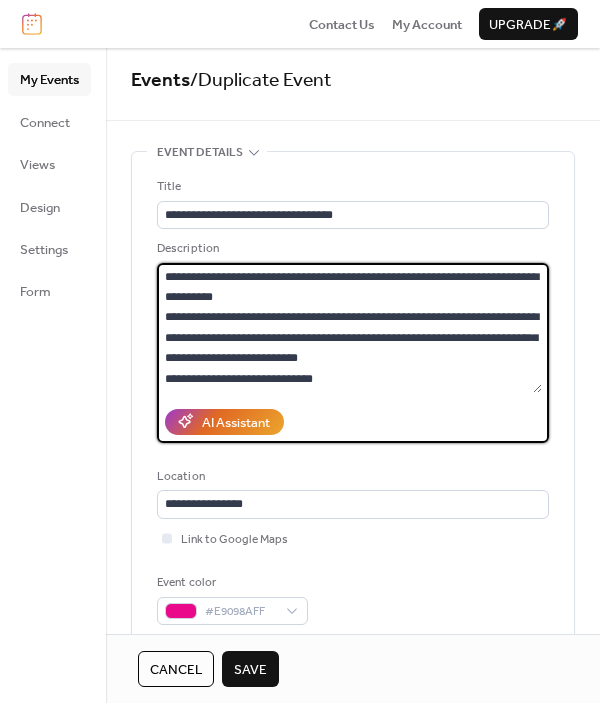 scroll, scrollTop: 0, scrollLeft: 0, axis: both 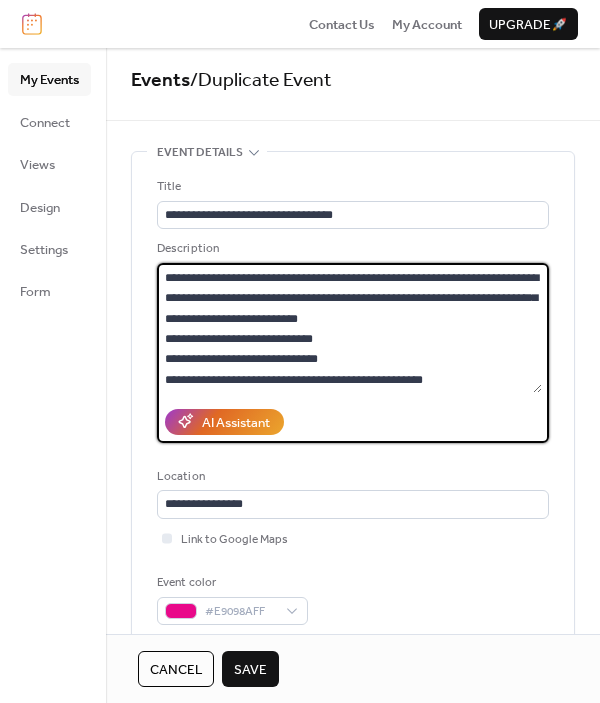 click on "**********" at bounding box center [349, 328] 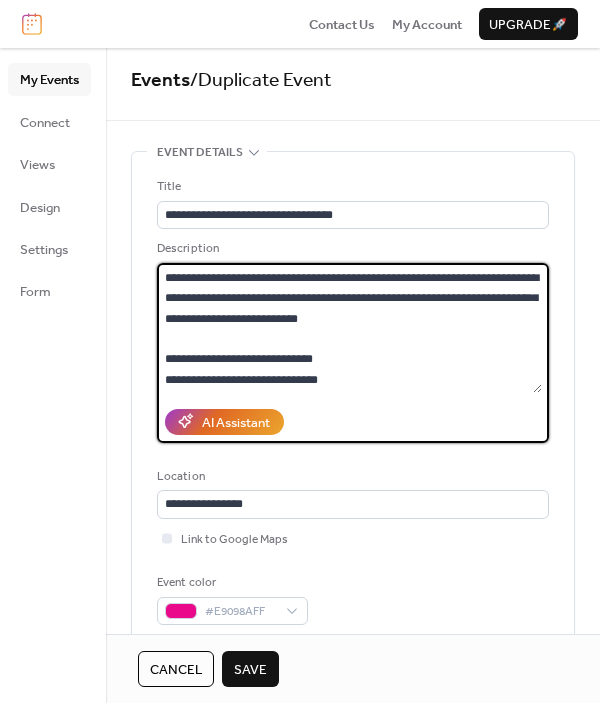 click on "**********" at bounding box center (349, 328) 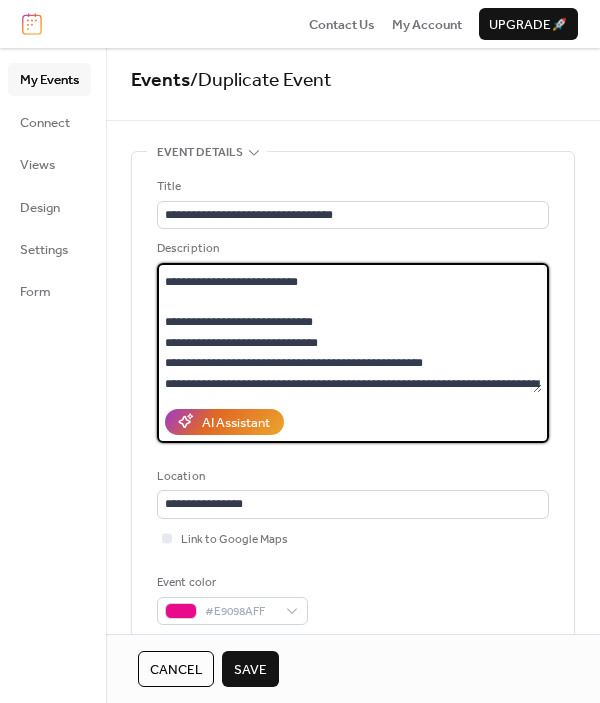 scroll, scrollTop: 110, scrollLeft: 0, axis: vertical 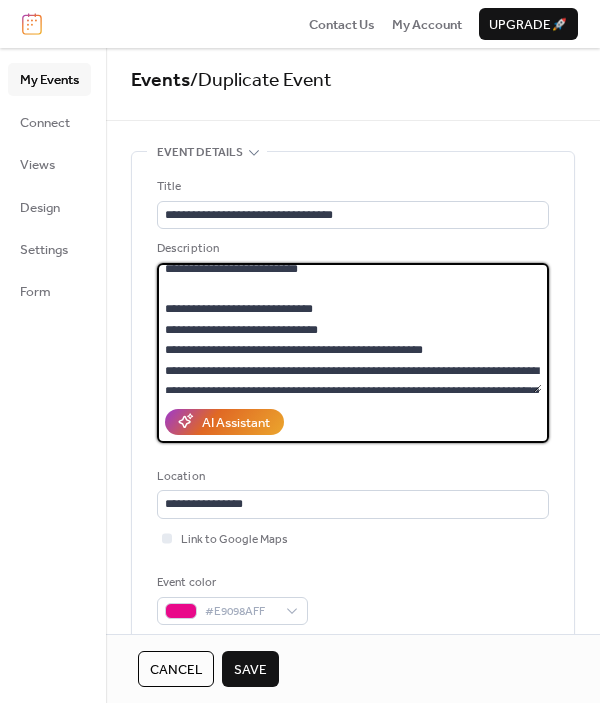 click on "**********" at bounding box center (349, 328) 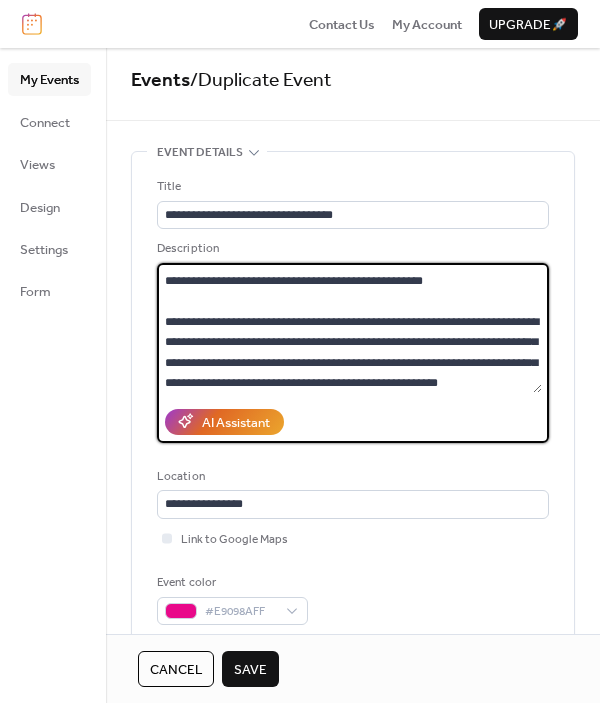 scroll, scrollTop: 178, scrollLeft: 0, axis: vertical 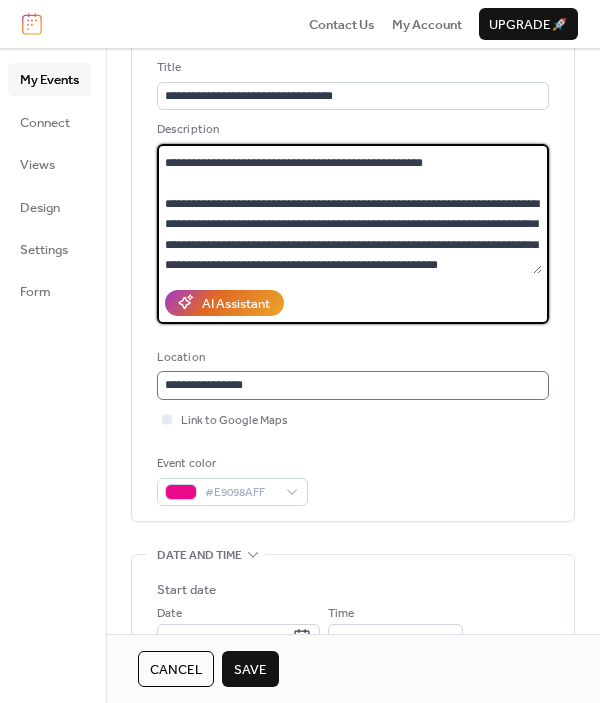 type on "**********" 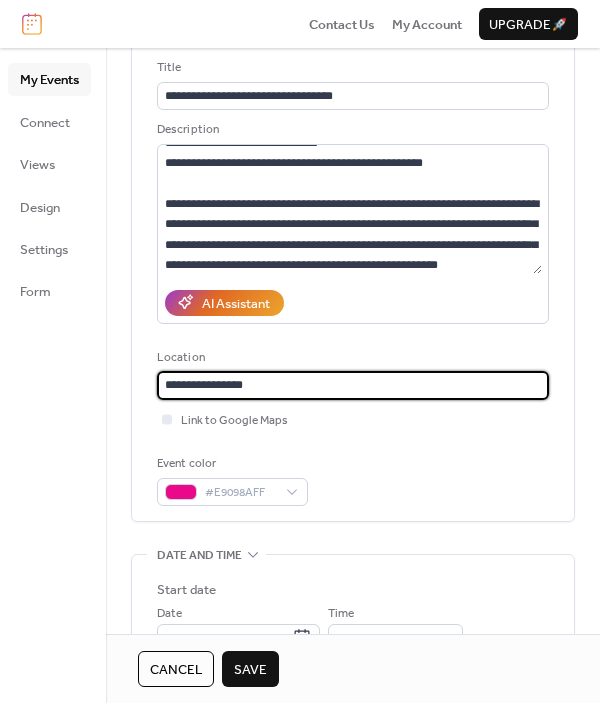 click on "**********" at bounding box center [353, 385] 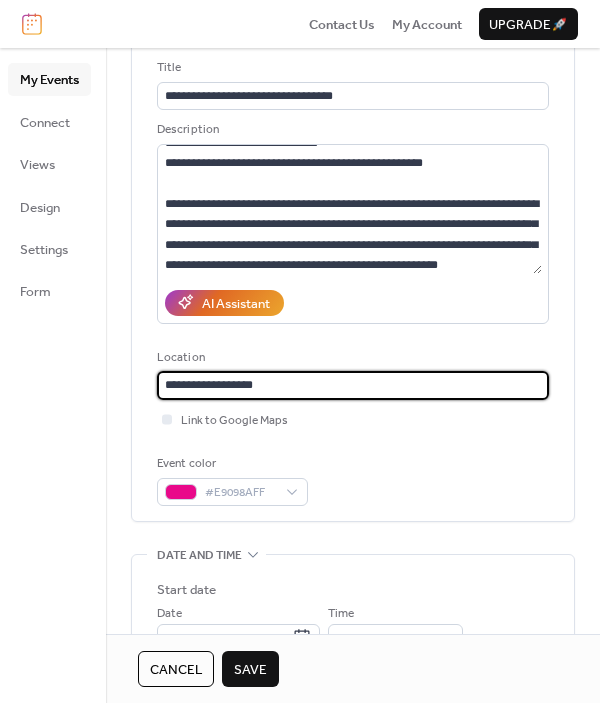 paste on "**********" 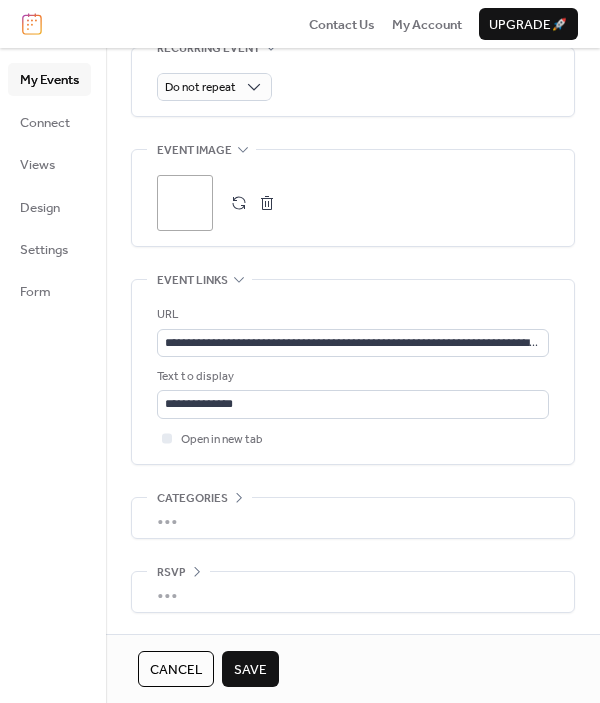 scroll, scrollTop: 969, scrollLeft: 0, axis: vertical 